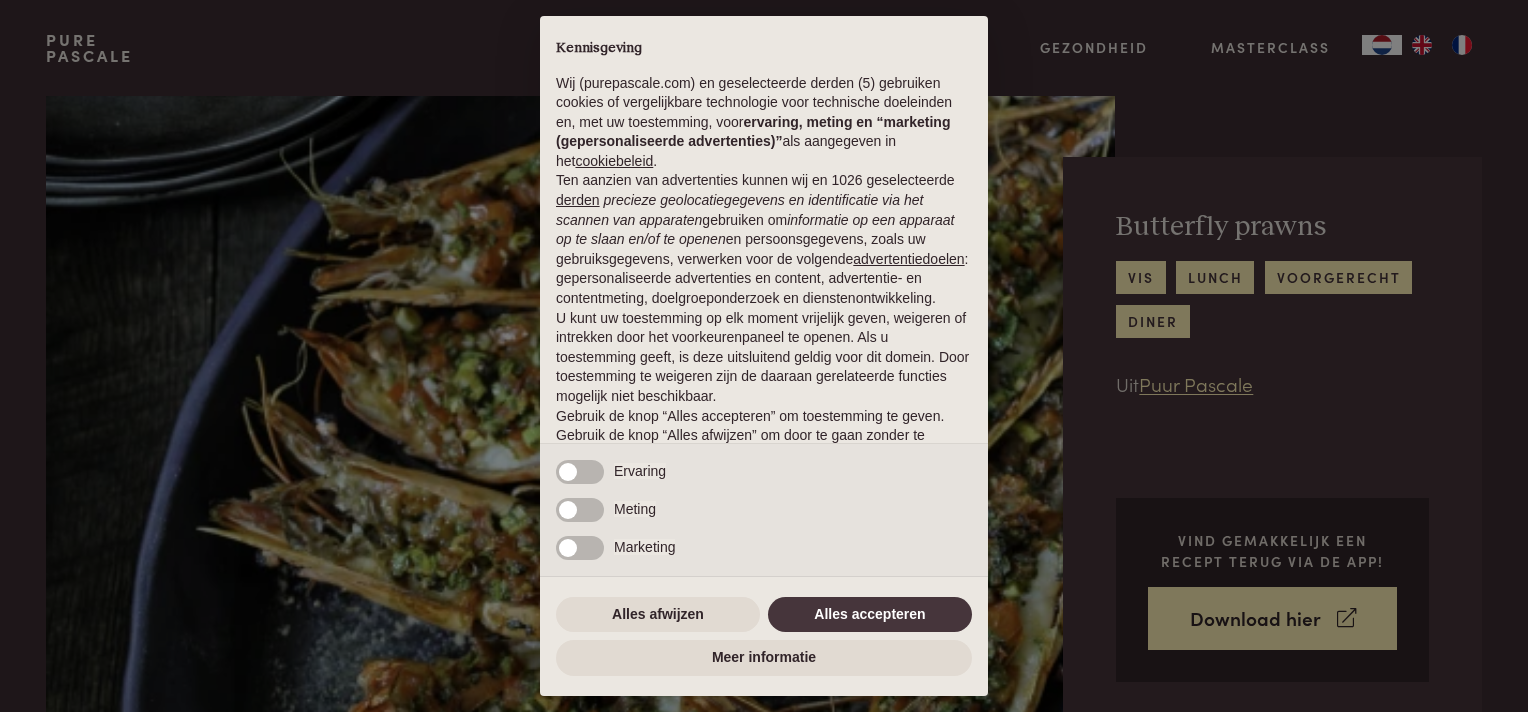 scroll, scrollTop: 0, scrollLeft: 0, axis: both 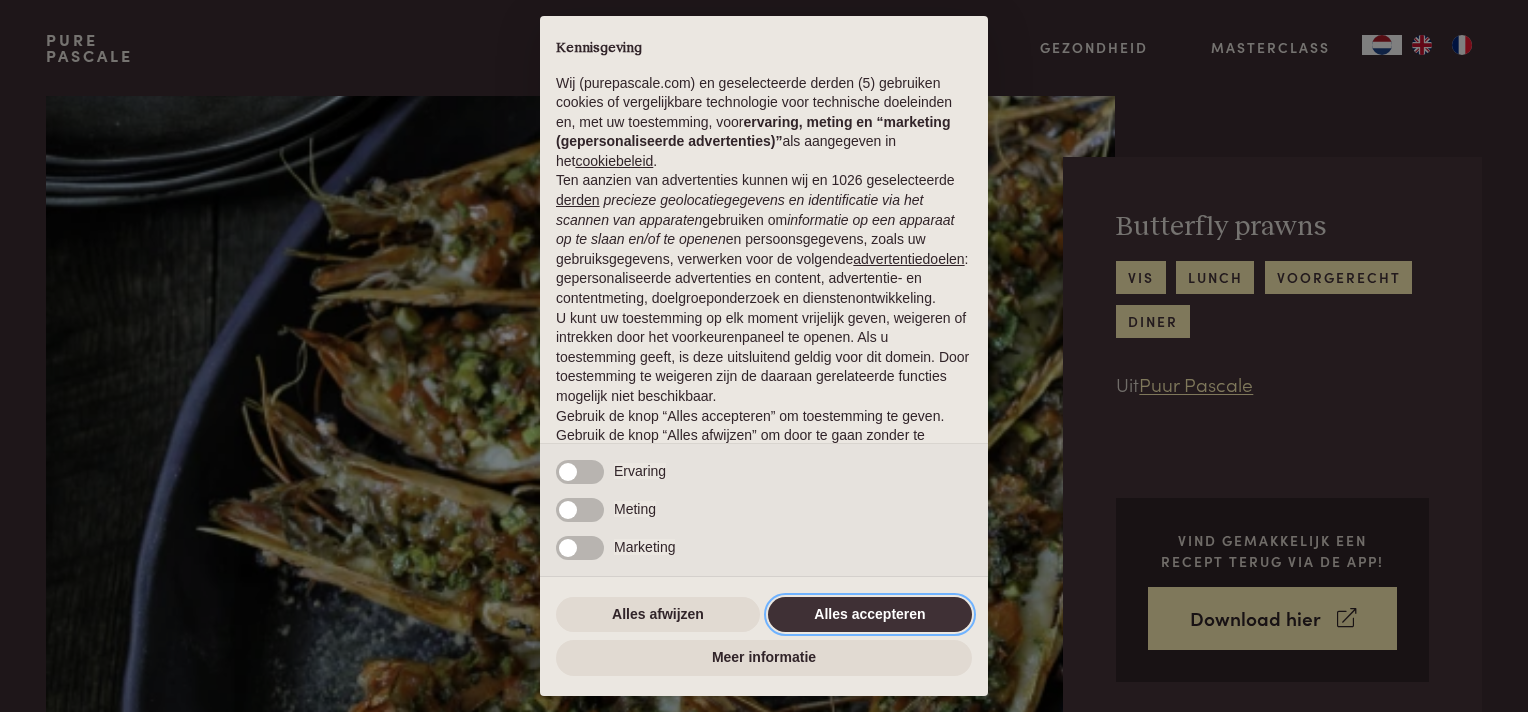 click on "Alles accepteren" at bounding box center (870, 615) 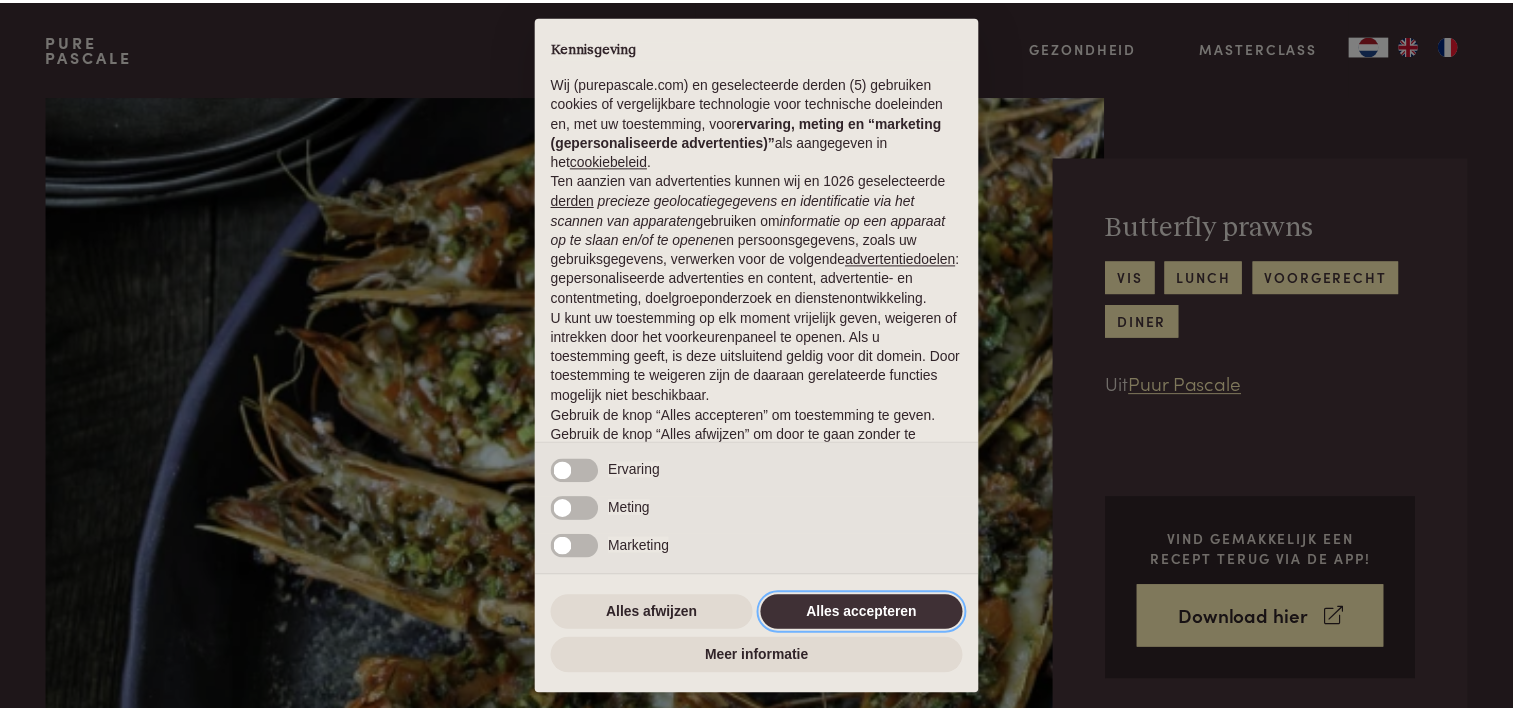 scroll, scrollTop: 92, scrollLeft: 0, axis: vertical 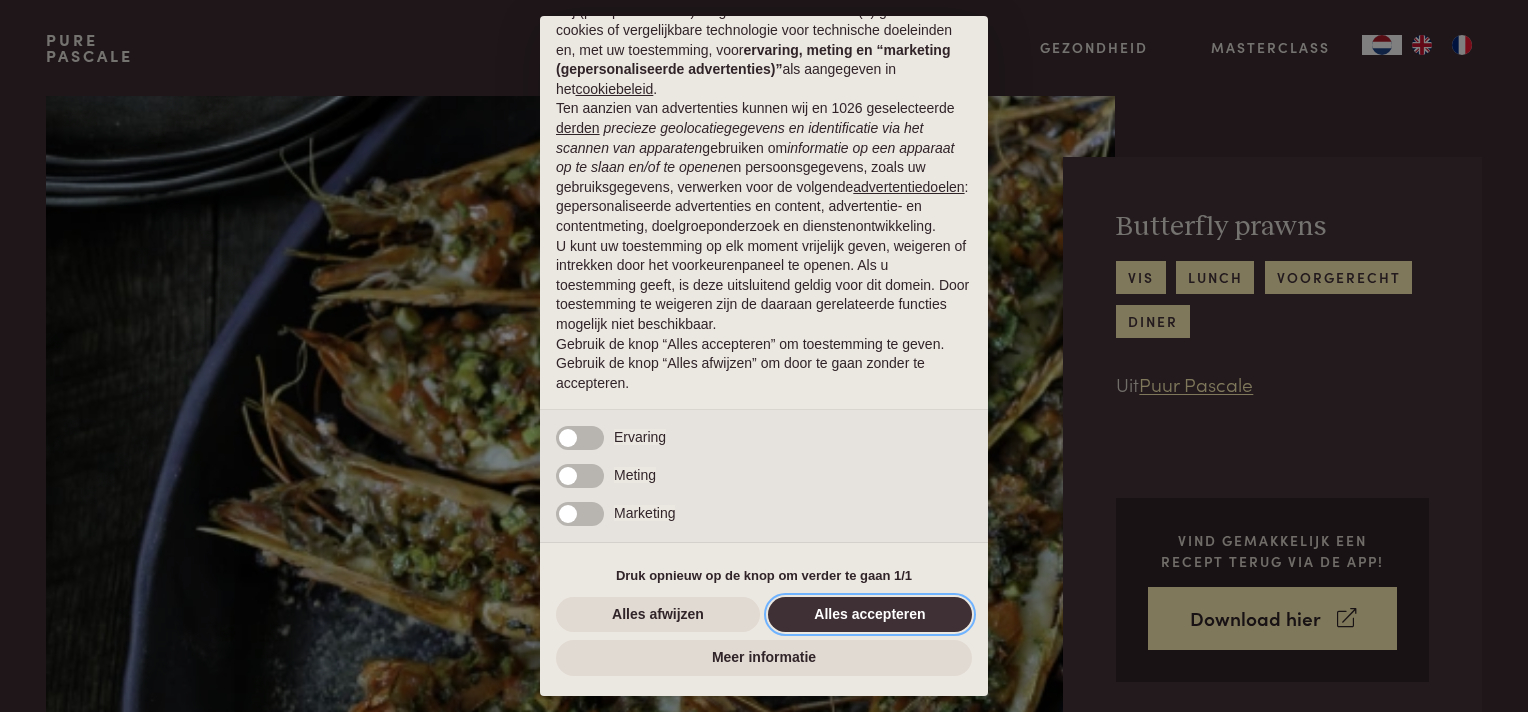 click on "Alles accepteren" at bounding box center (870, 615) 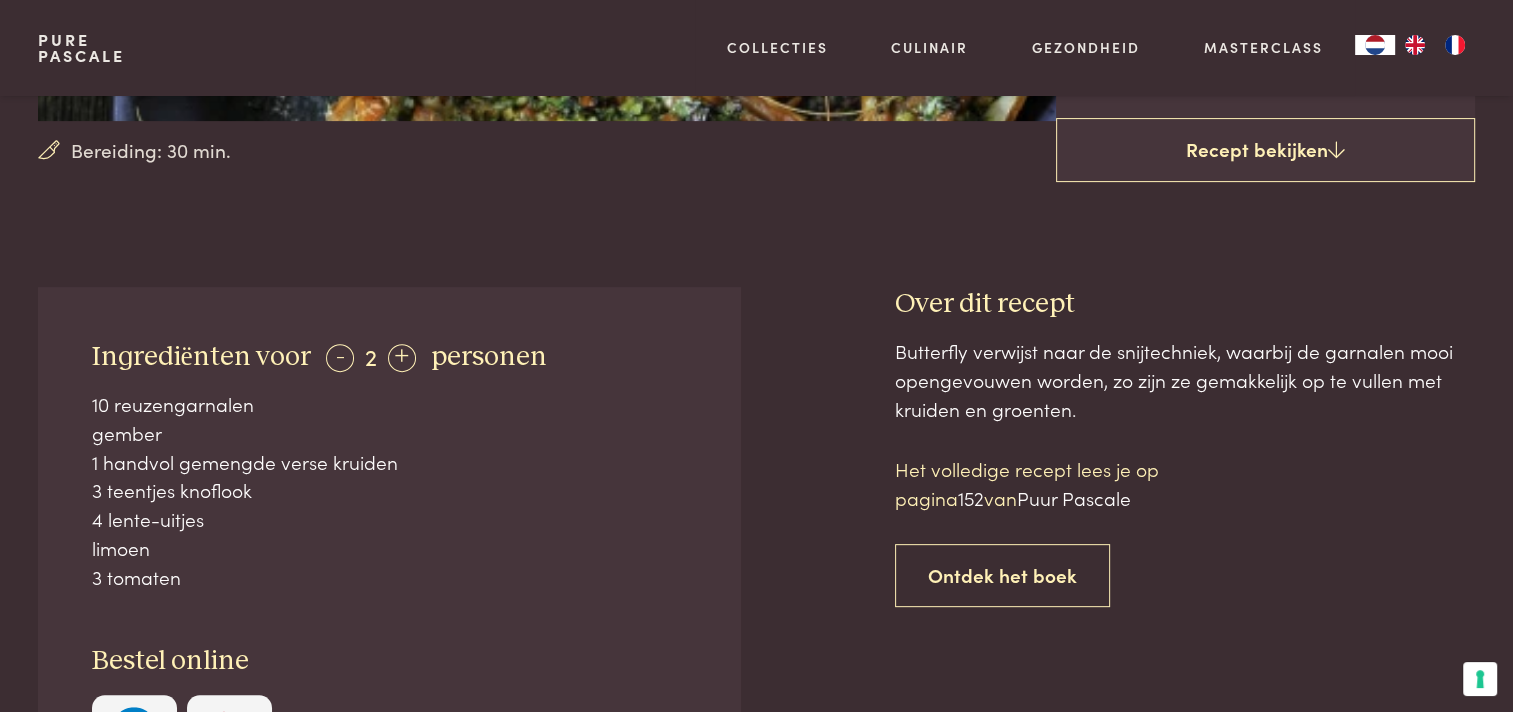 scroll, scrollTop: 600, scrollLeft: 0, axis: vertical 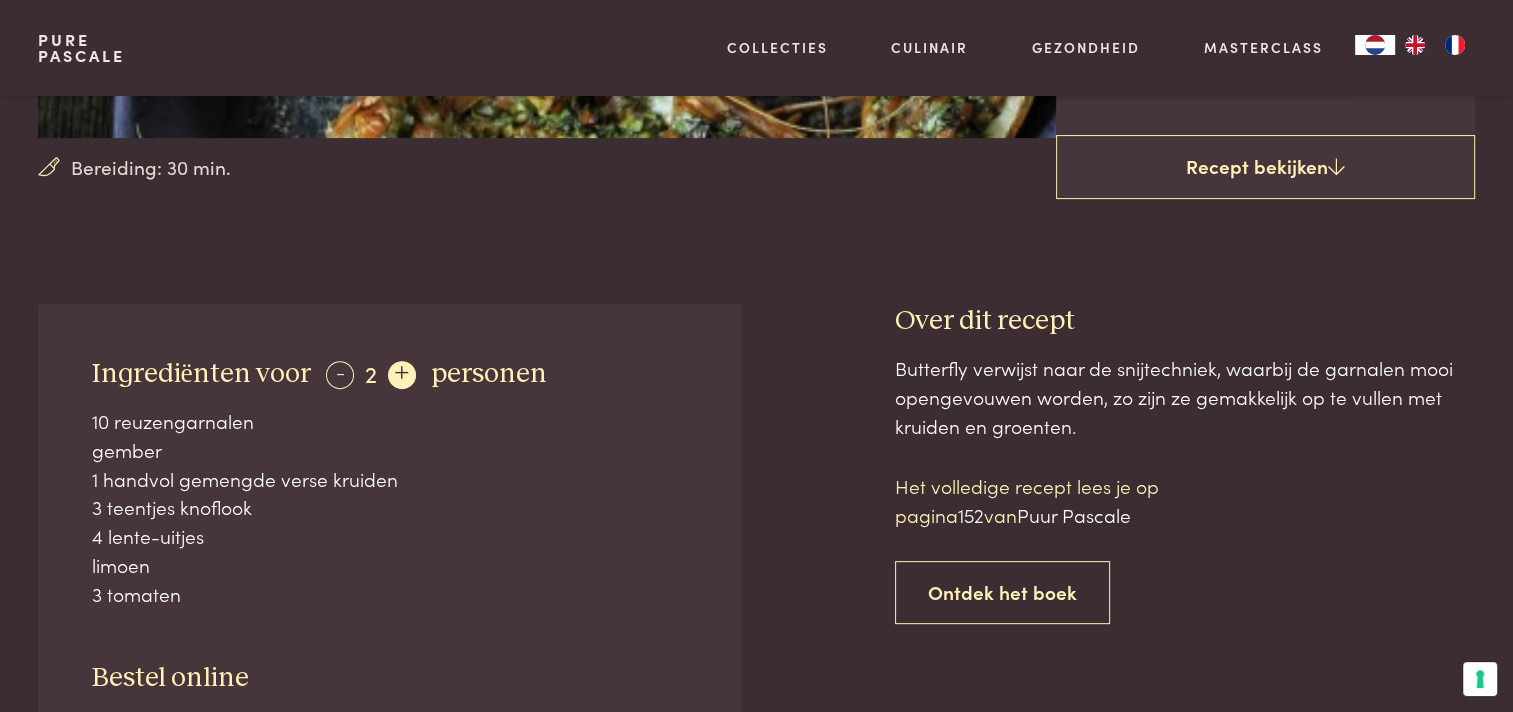 click on "+" at bounding box center [402, 375] 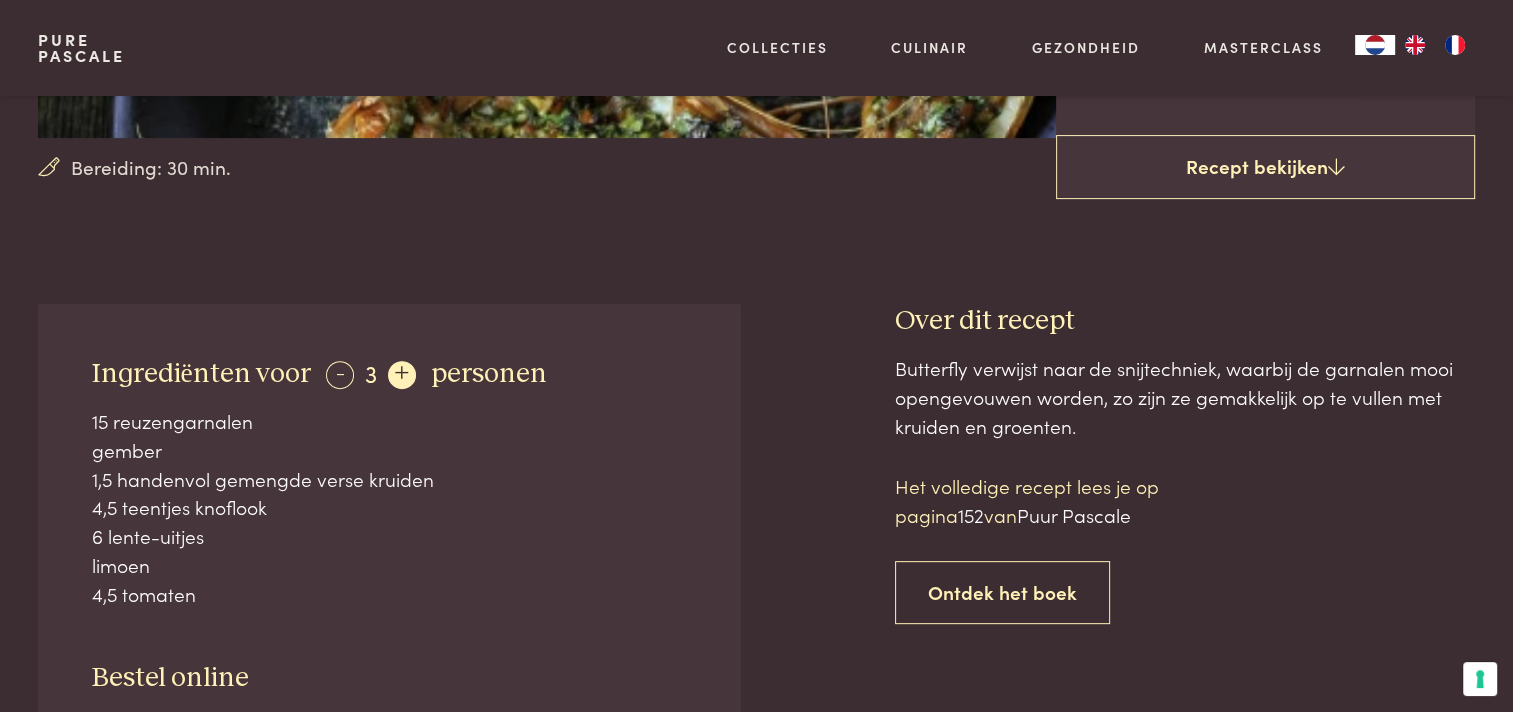 click on "+" at bounding box center (402, 375) 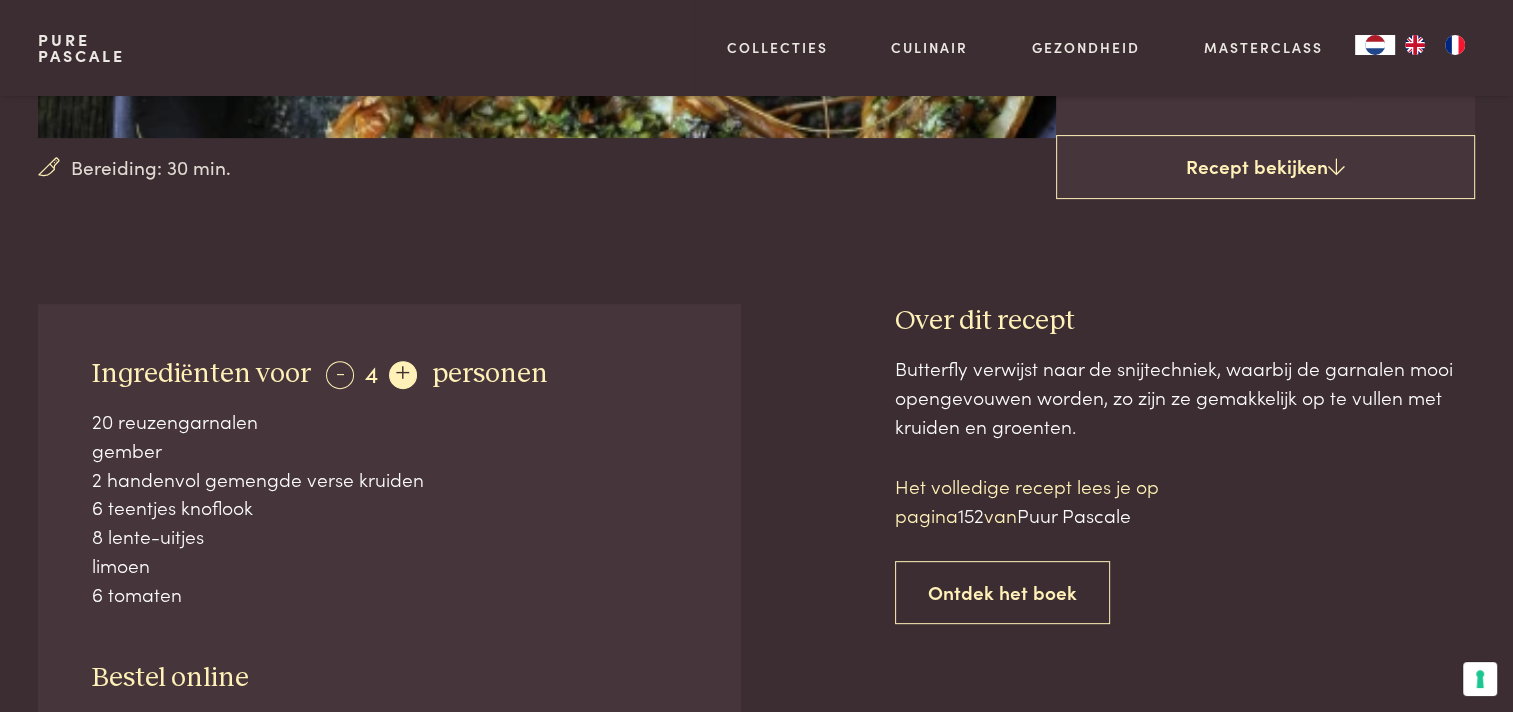 click on "+" at bounding box center (403, 375) 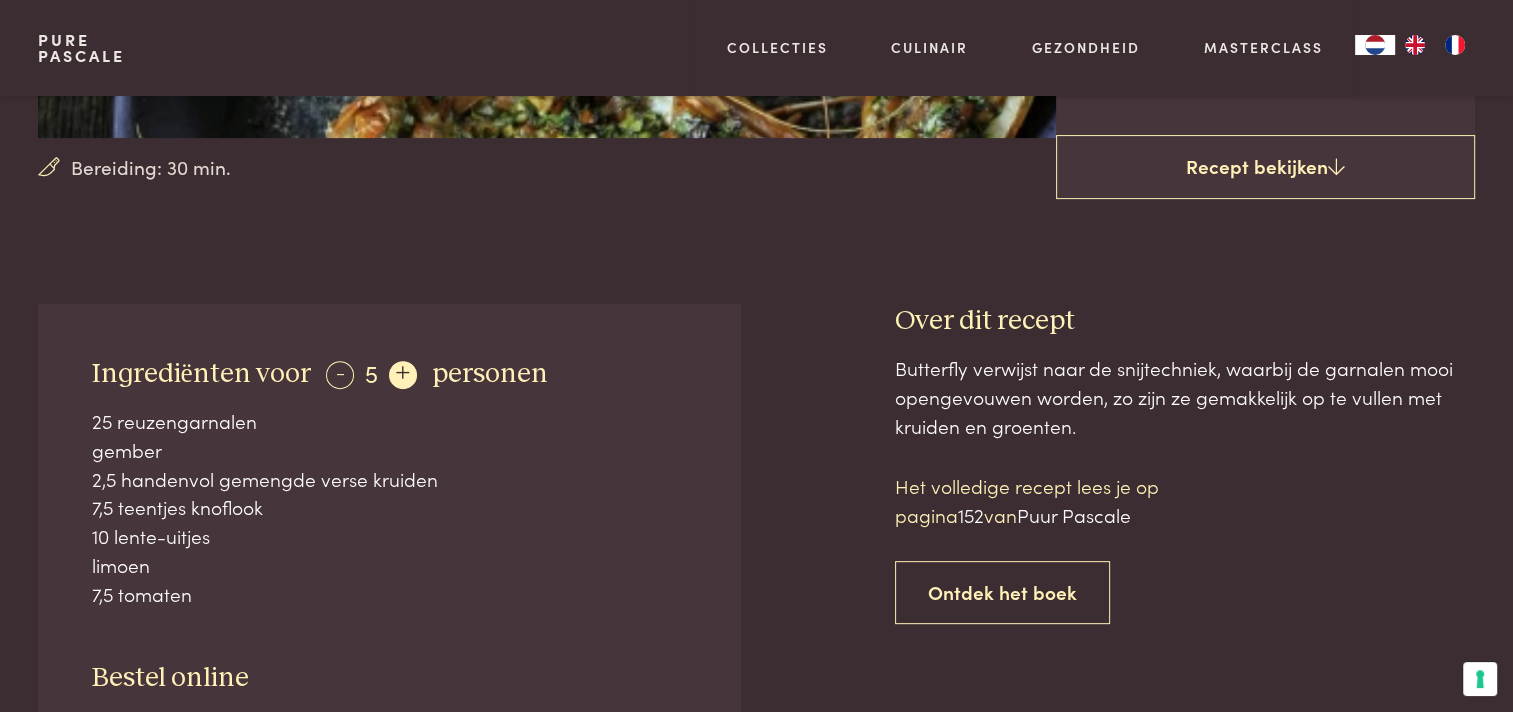 click on "+" at bounding box center [403, 375] 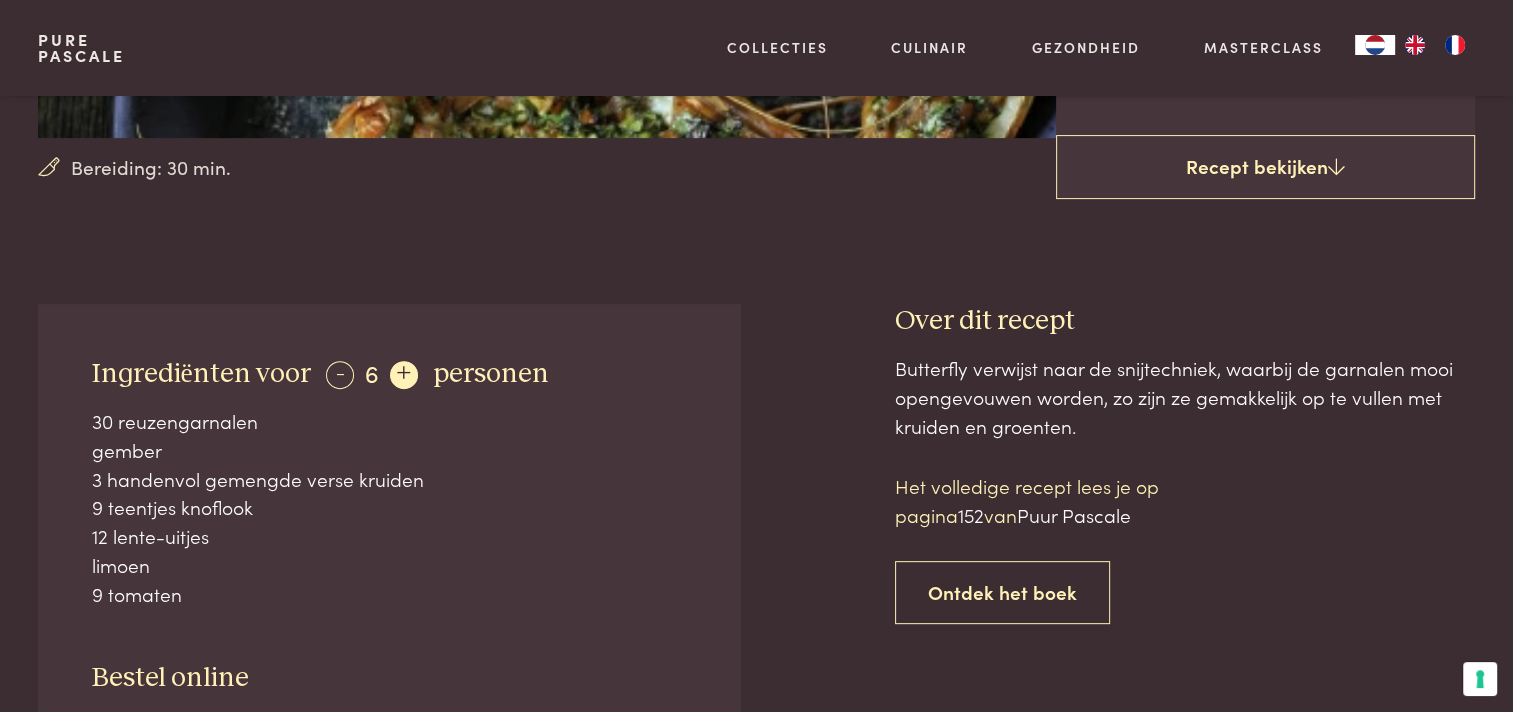 click on "+" at bounding box center (404, 375) 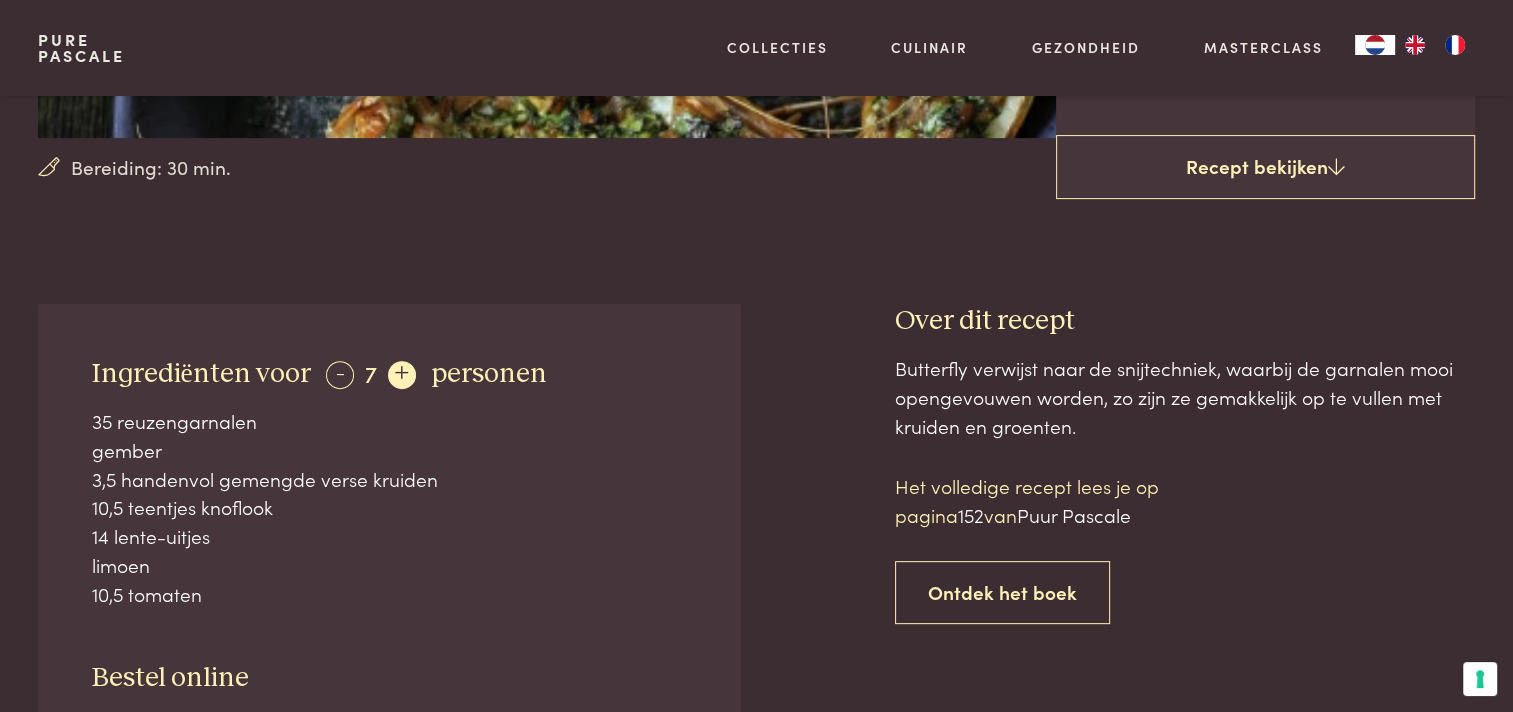 click on "+" at bounding box center [402, 375] 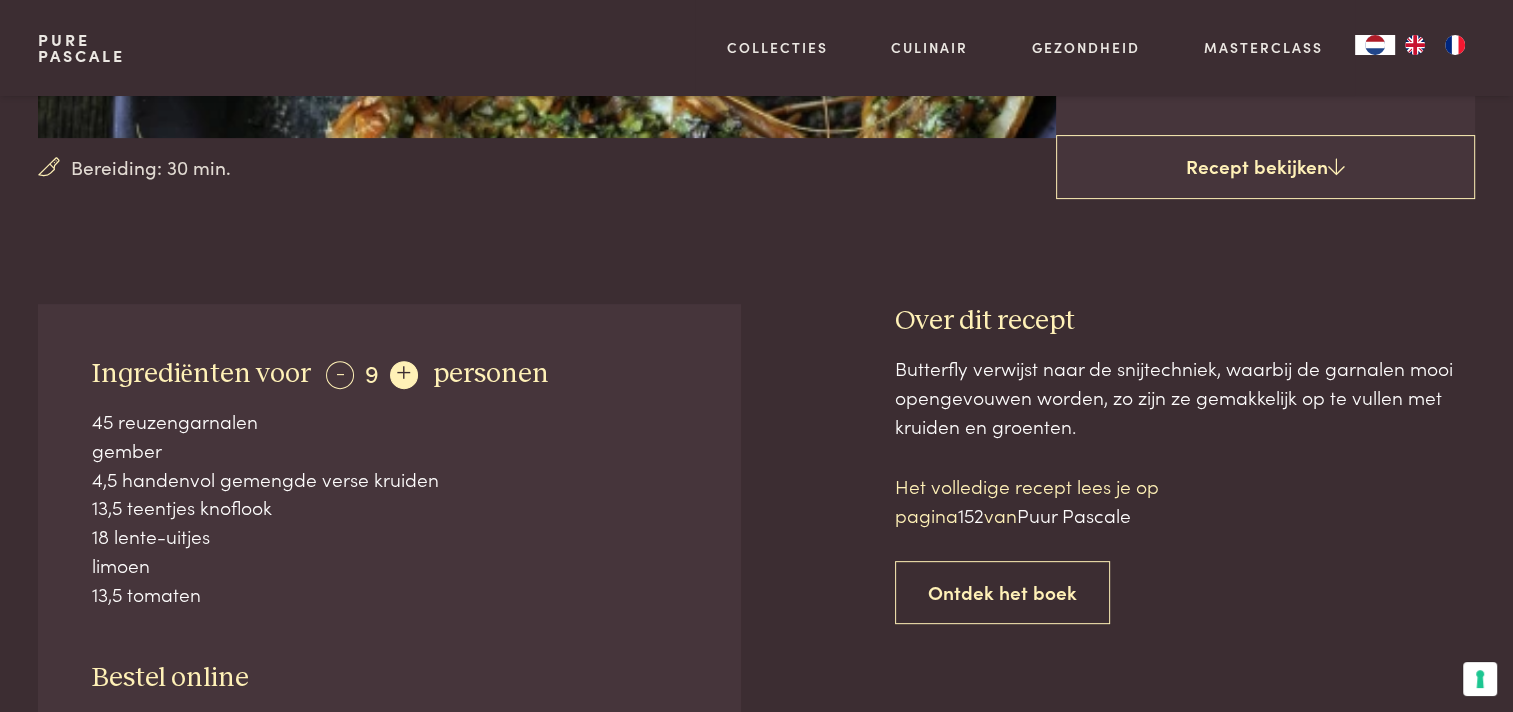 click on "+" at bounding box center [404, 375] 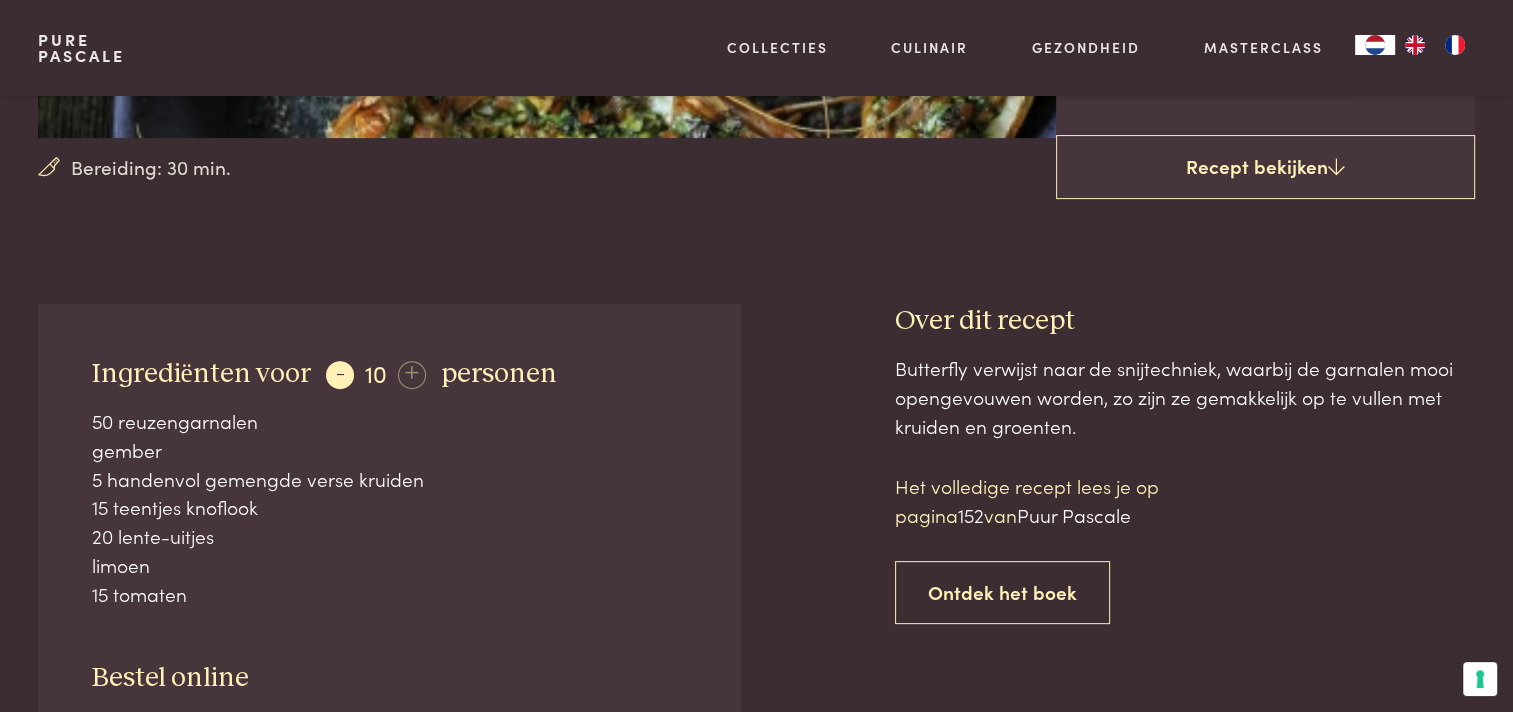 click on "-" at bounding box center (340, 375) 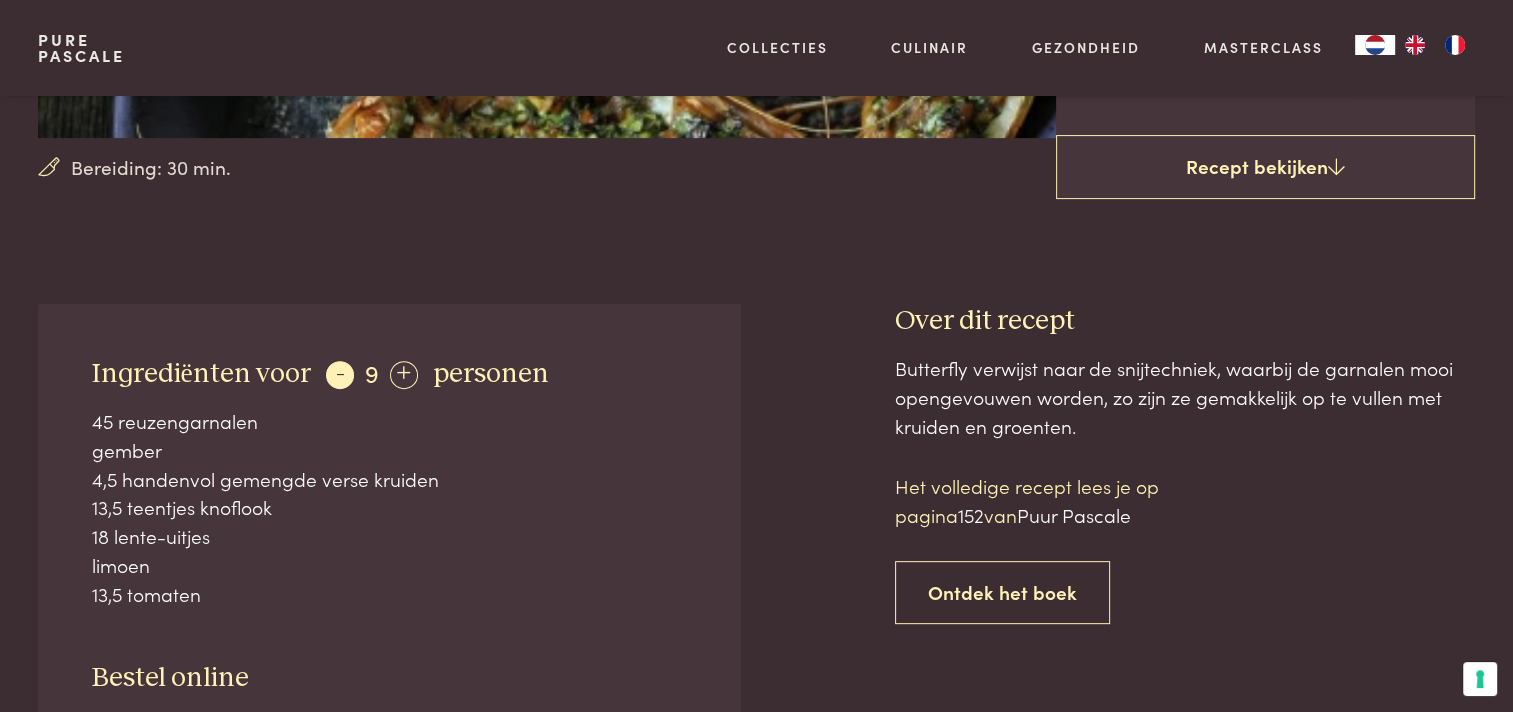 click on "-" at bounding box center [340, 375] 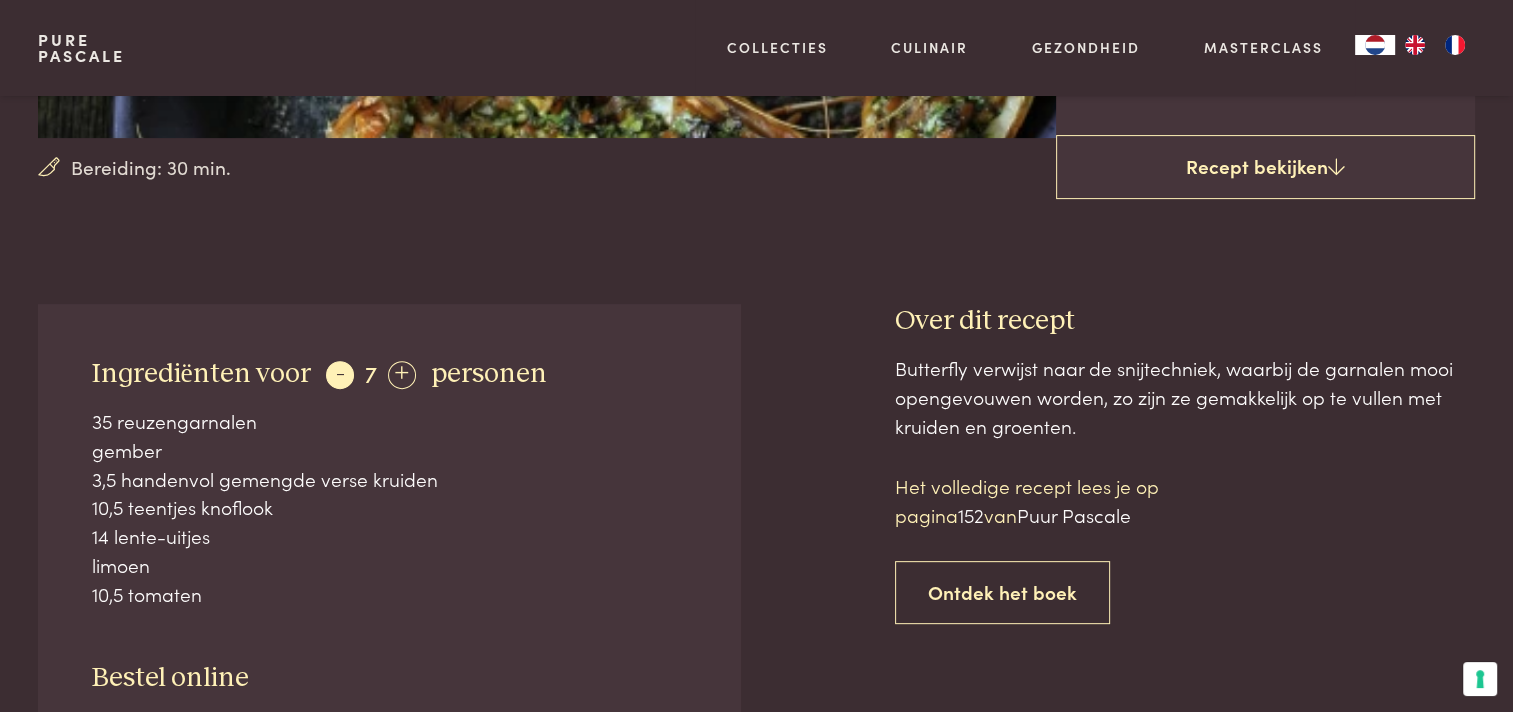 click on "-" at bounding box center [340, 375] 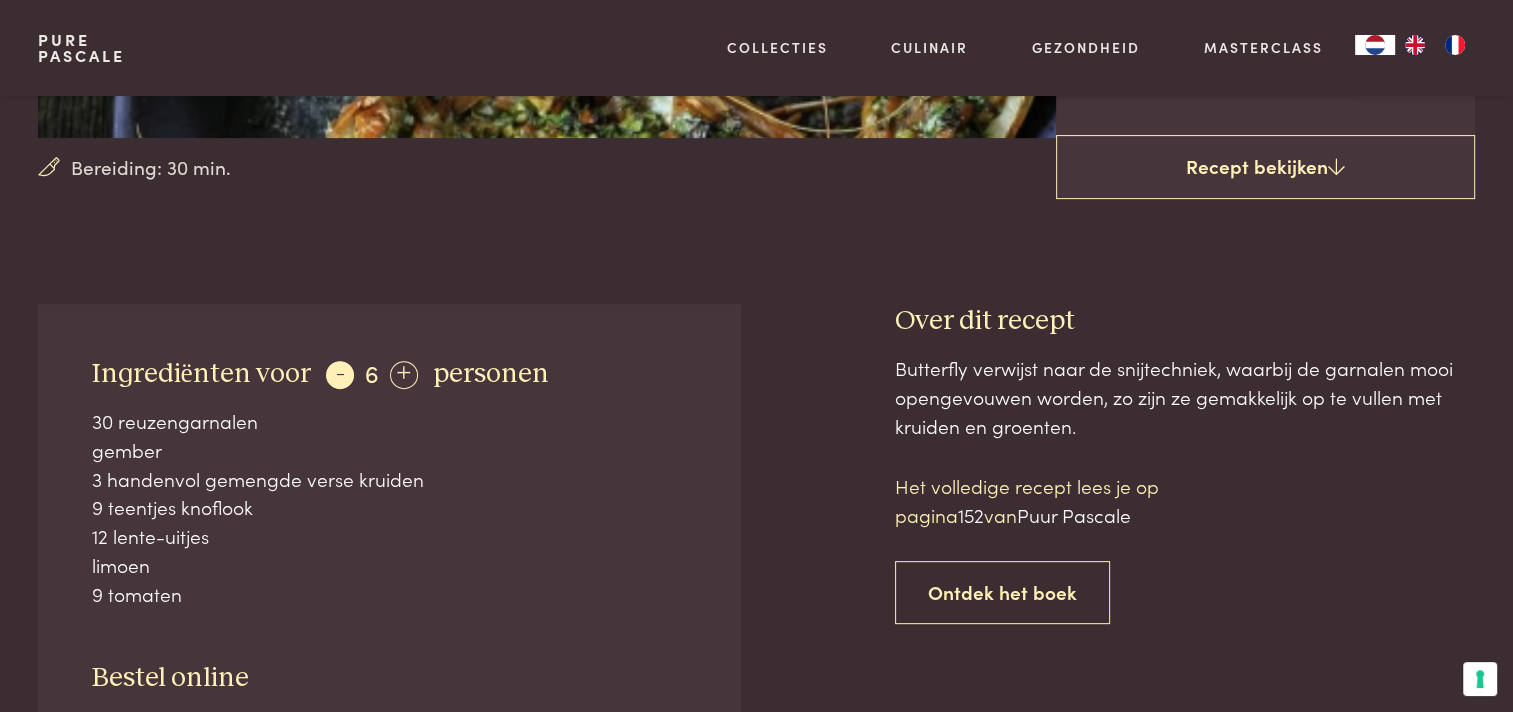 click on "-" at bounding box center (340, 375) 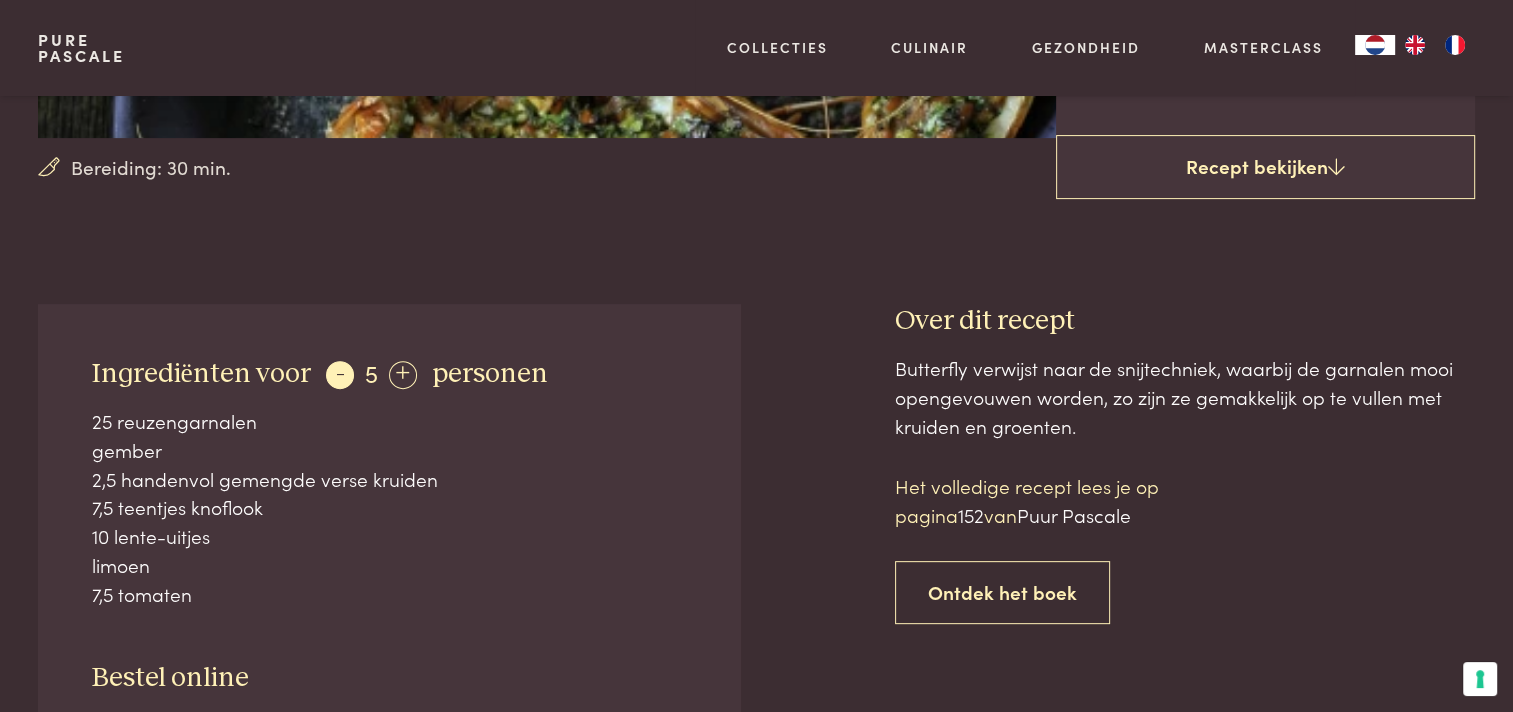 click on "-" at bounding box center (340, 375) 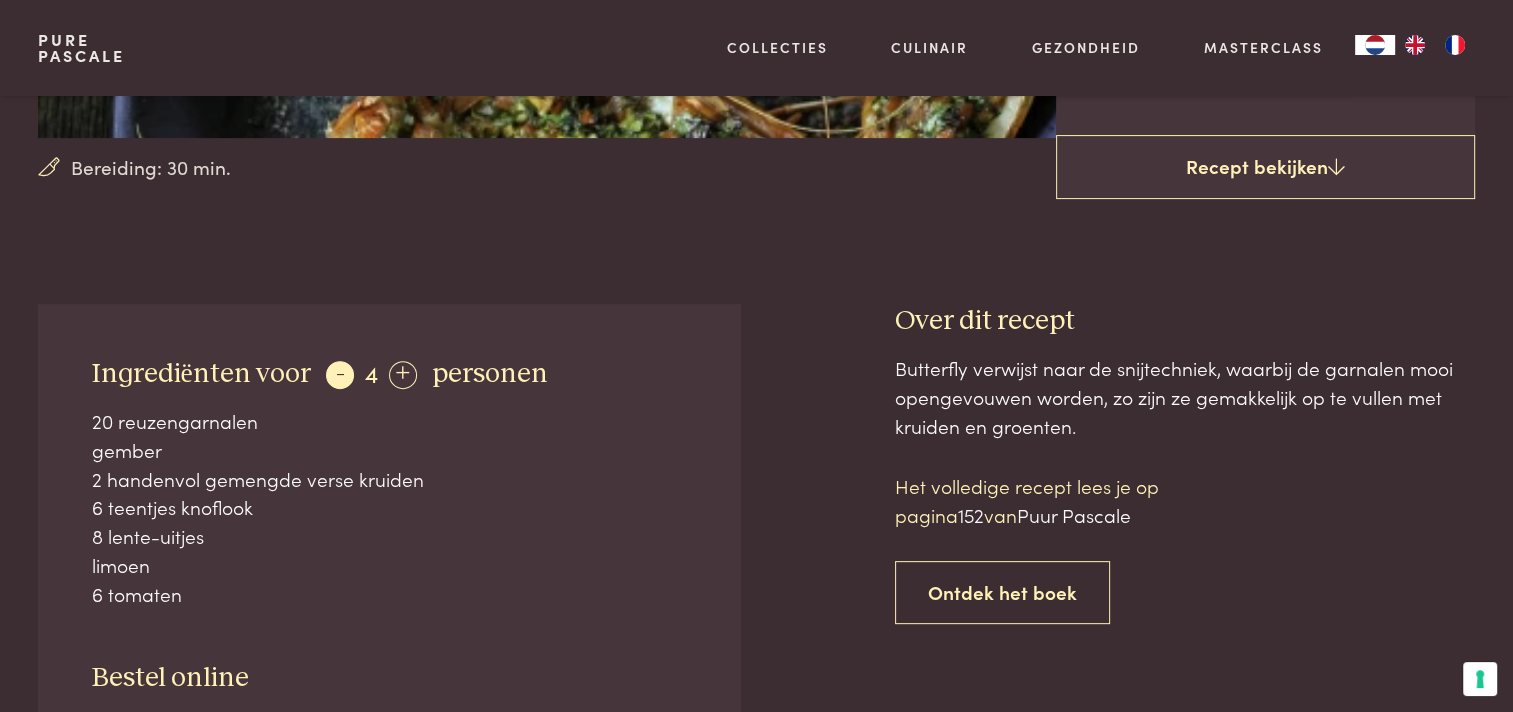 click on "-" at bounding box center (340, 375) 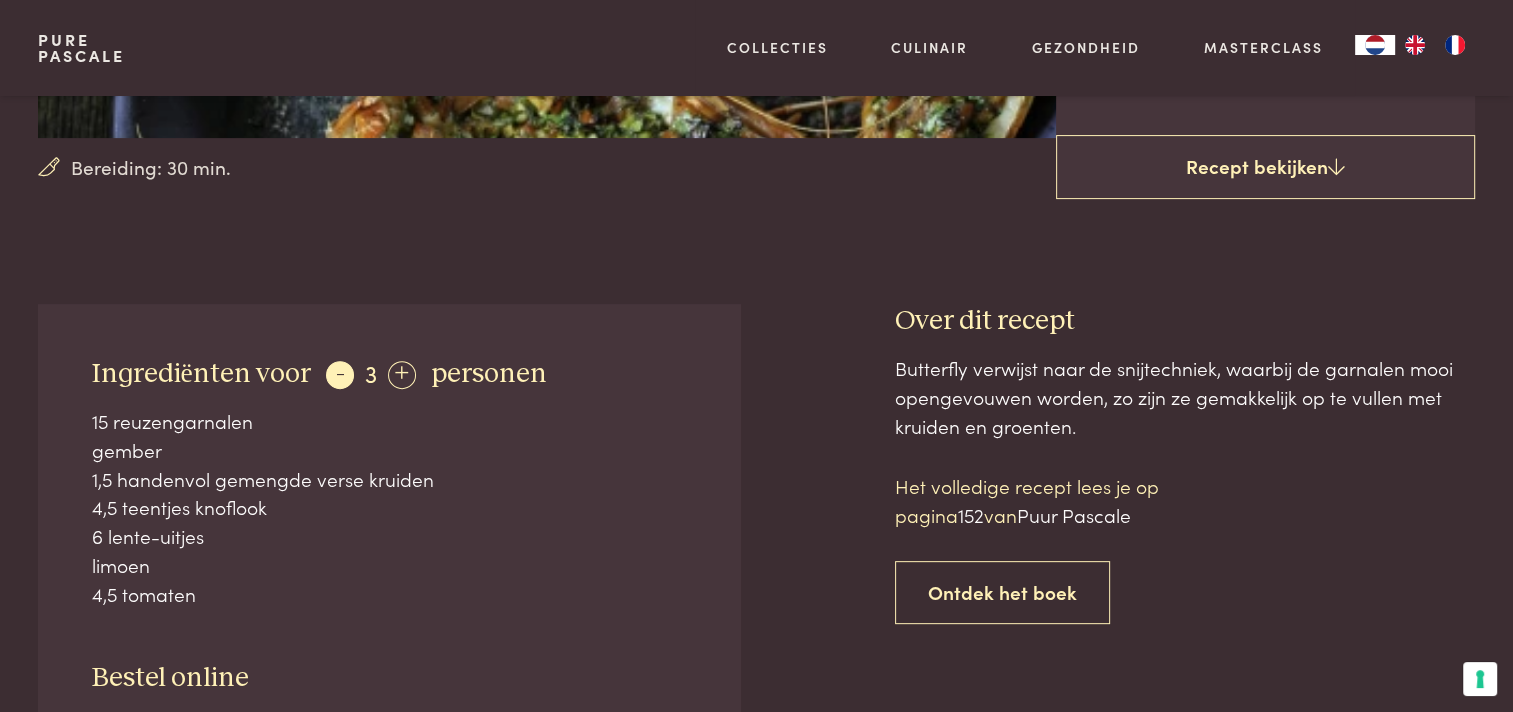 click on "-" at bounding box center (340, 375) 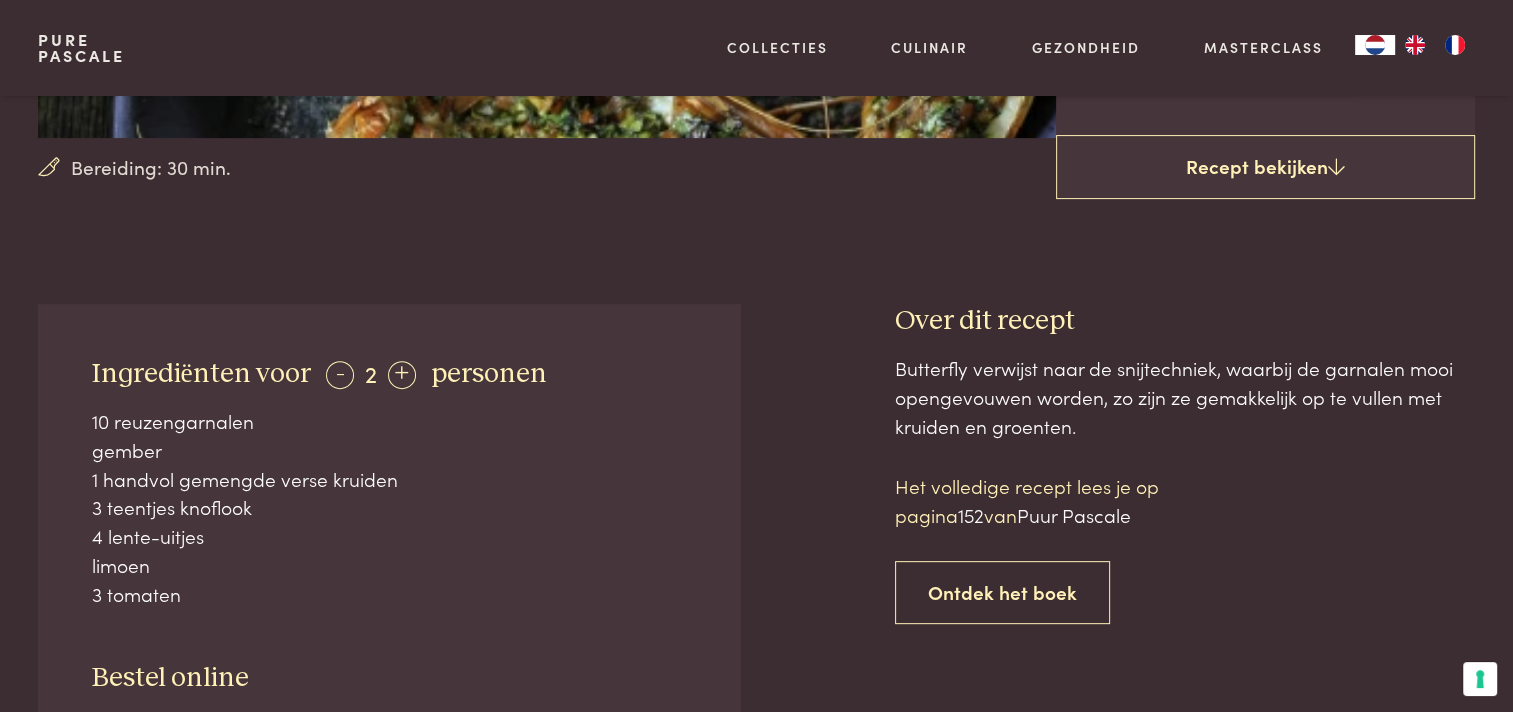 drag, startPoint x: 95, startPoint y: 375, endPoint x: 311, endPoint y: 579, distance: 297.10605 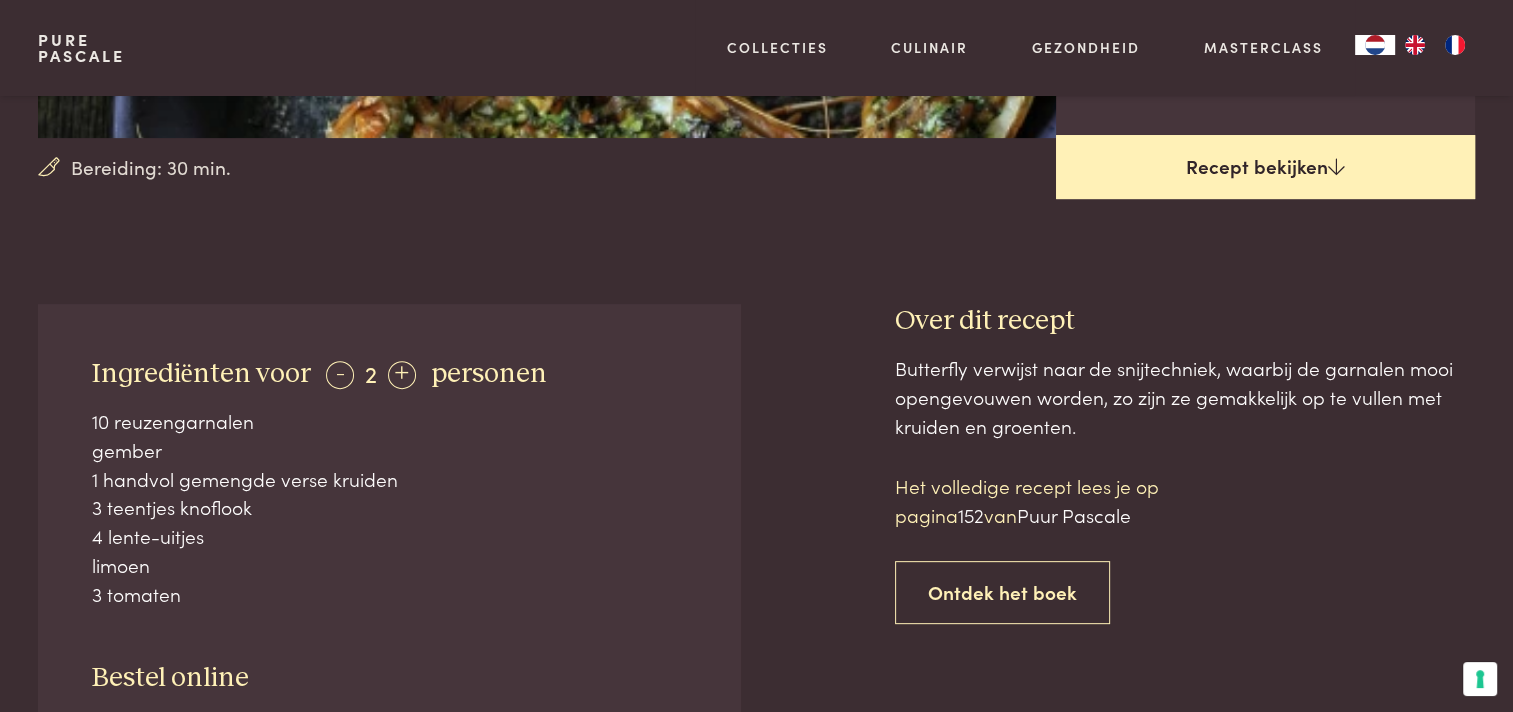click on "Recept bekijken" at bounding box center [1265, 167] 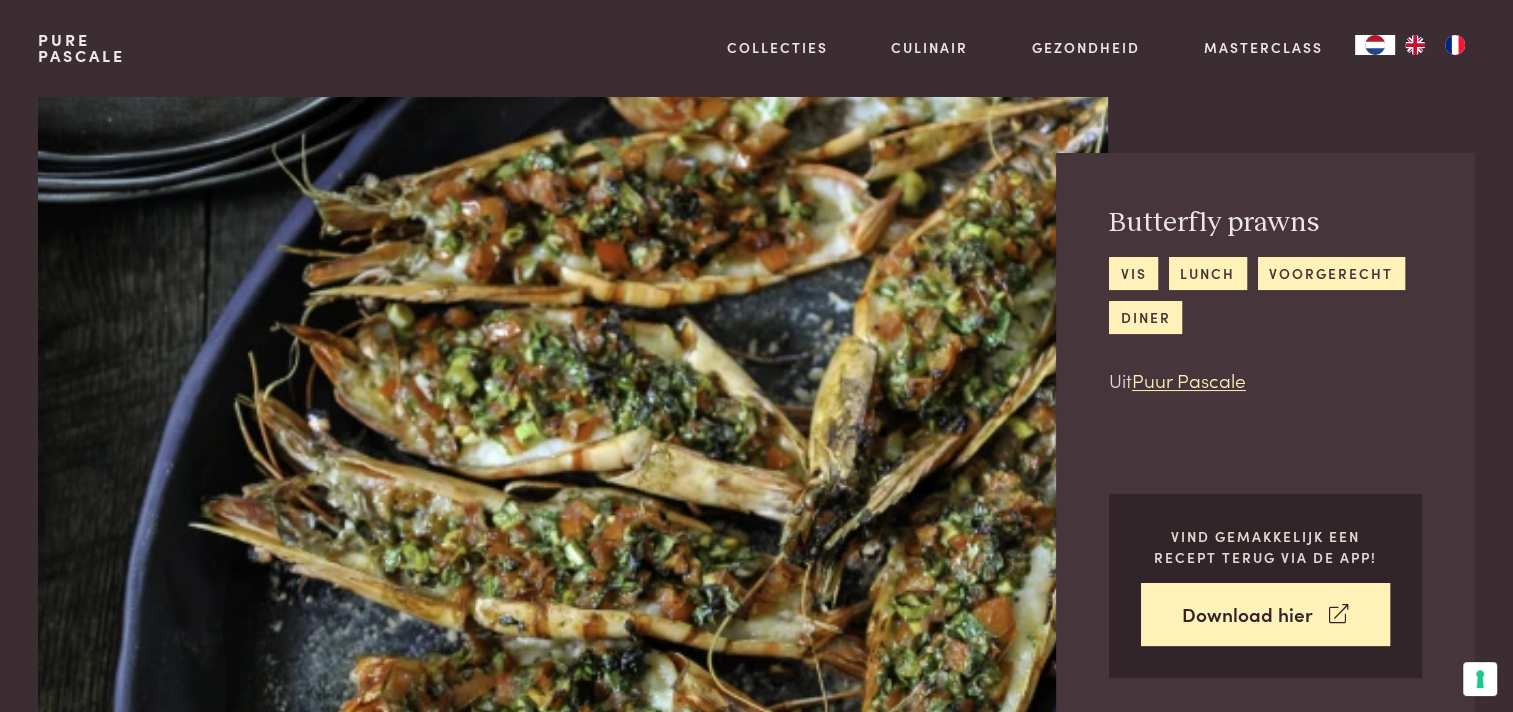 scroll, scrollTop: 4, scrollLeft: 0, axis: vertical 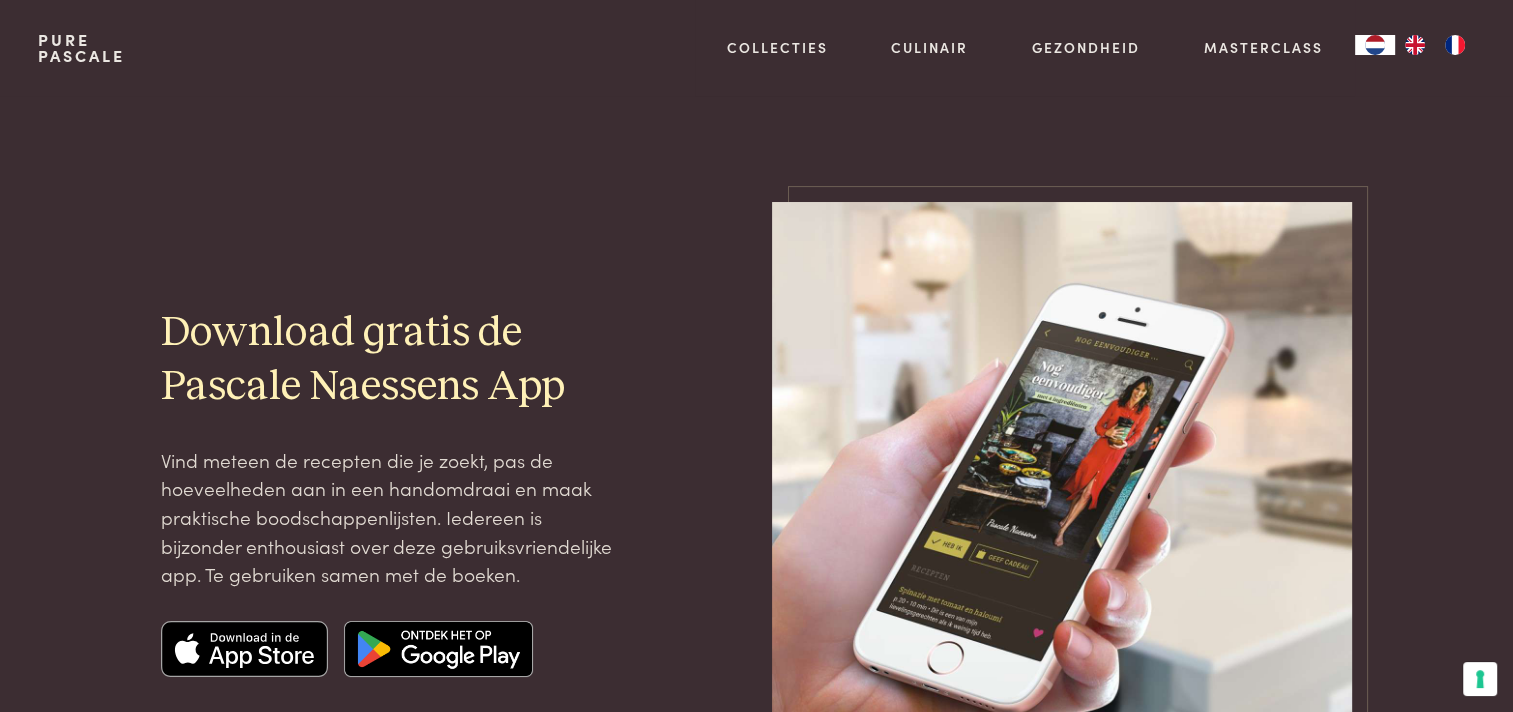 click at bounding box center (438, 649) 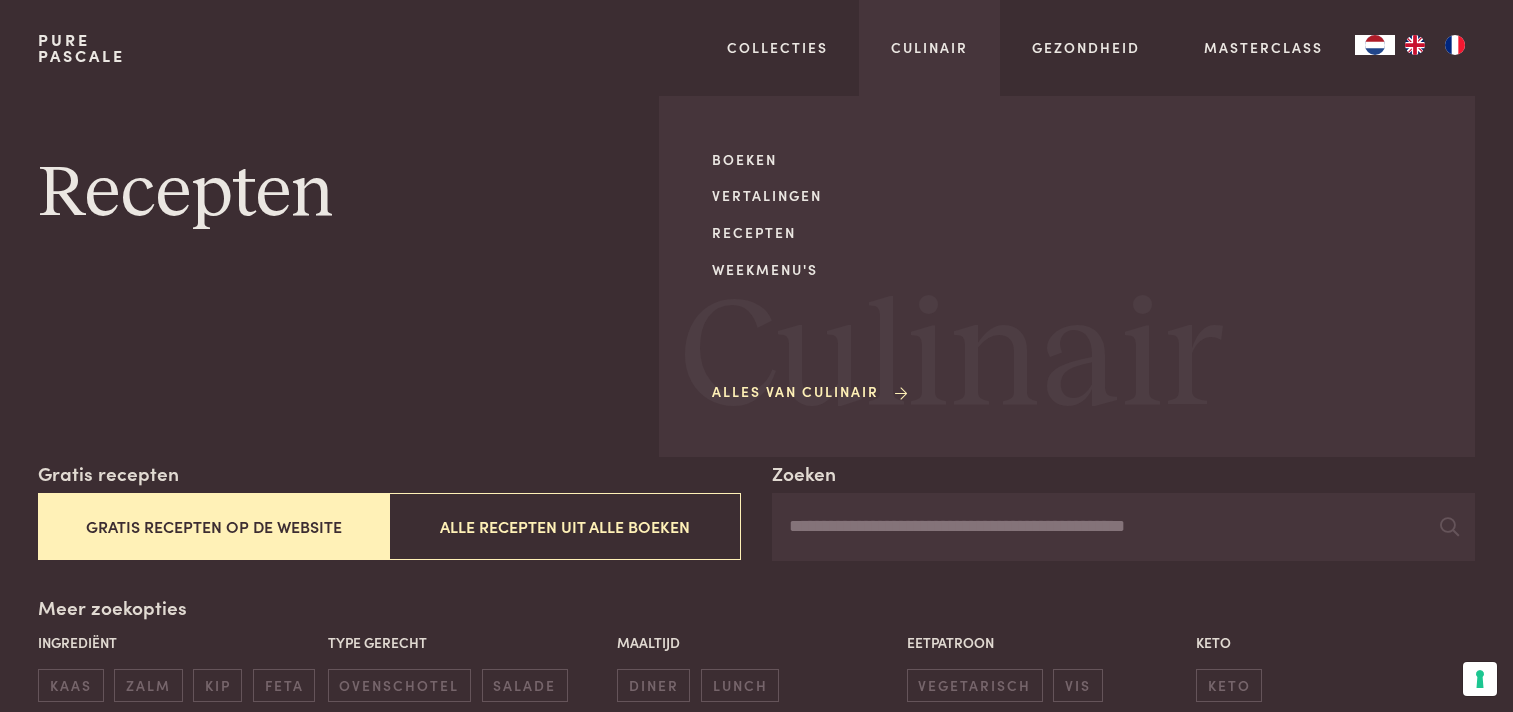 scroll, scrollTop: 0, scrollLeft: 0, axis: both 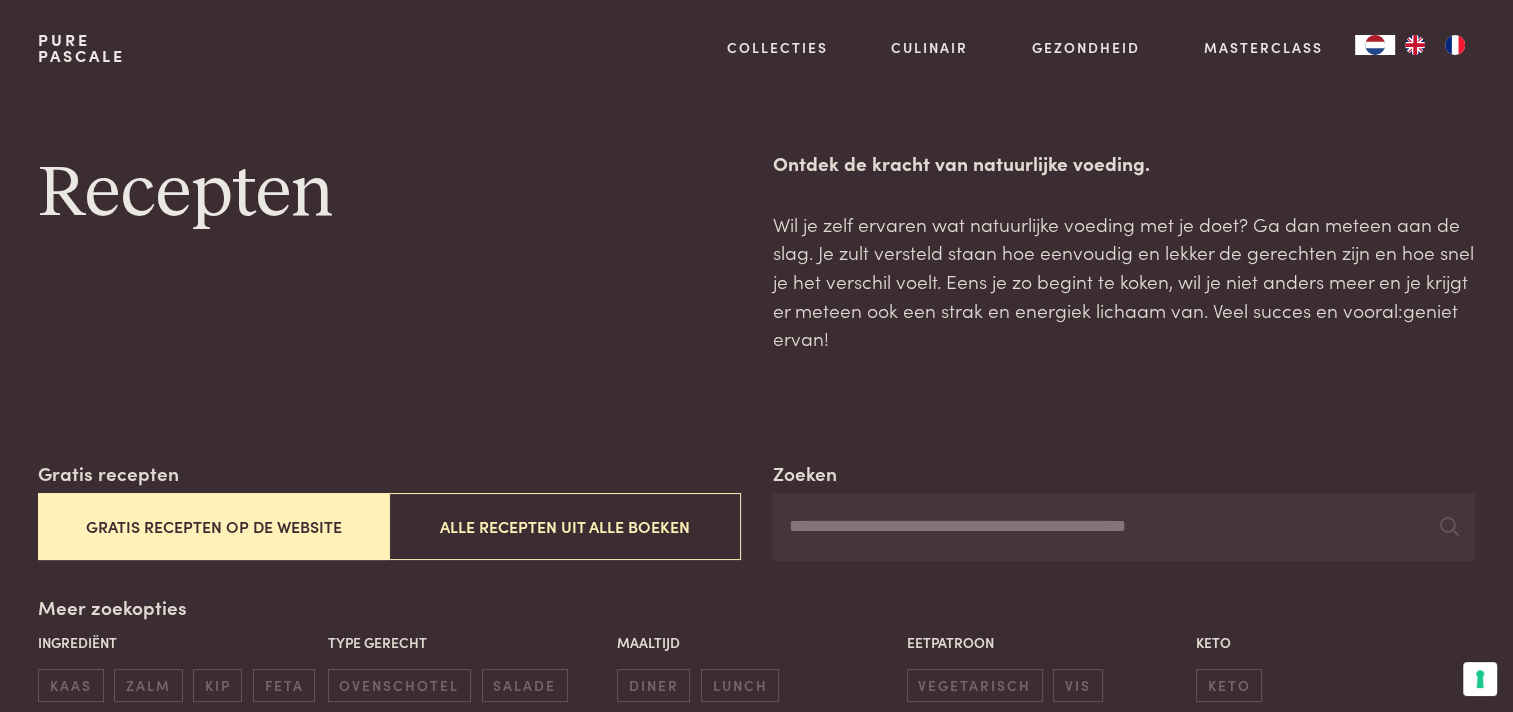 click on "Zoeken" at bounding box center (1123, 527) 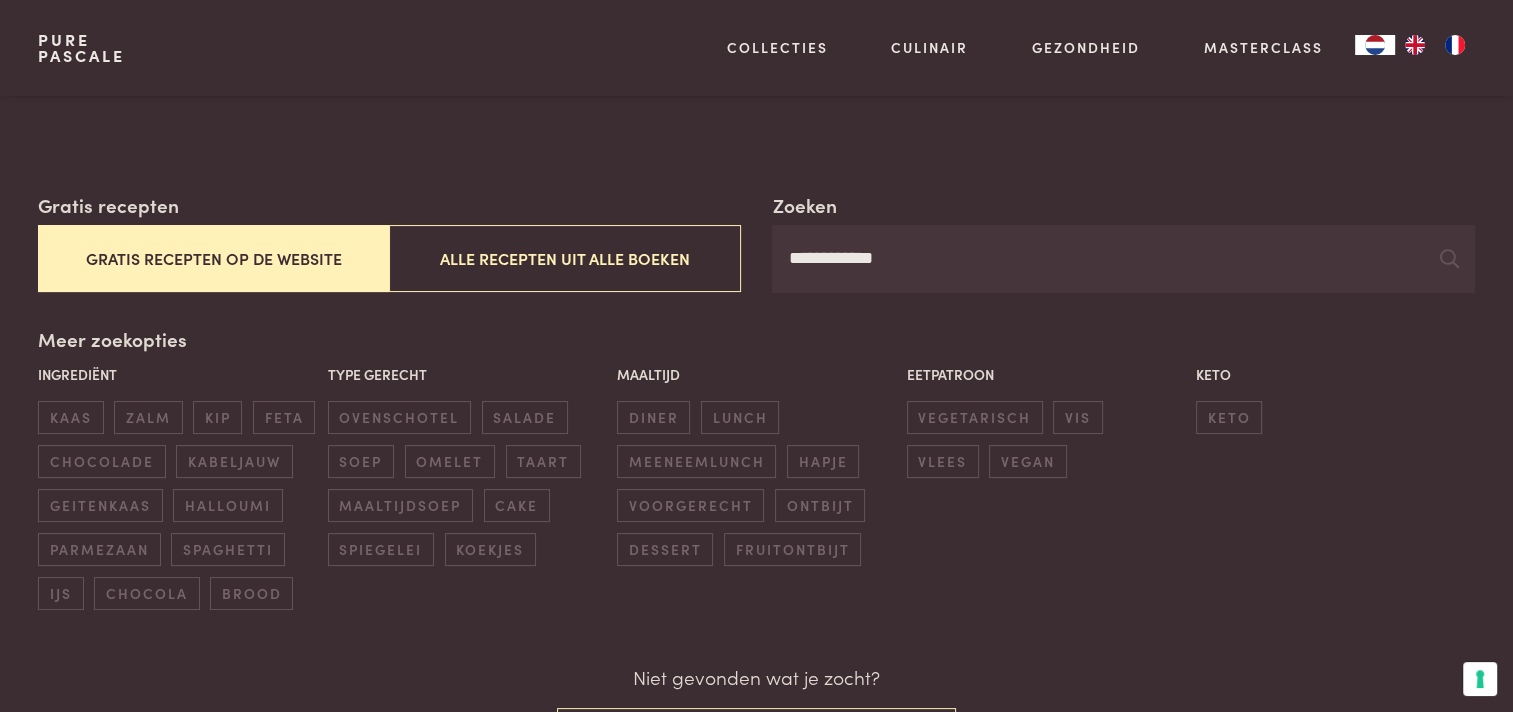 scroll, scrollTop: 300, scrollLeft: 0, axis: vertical 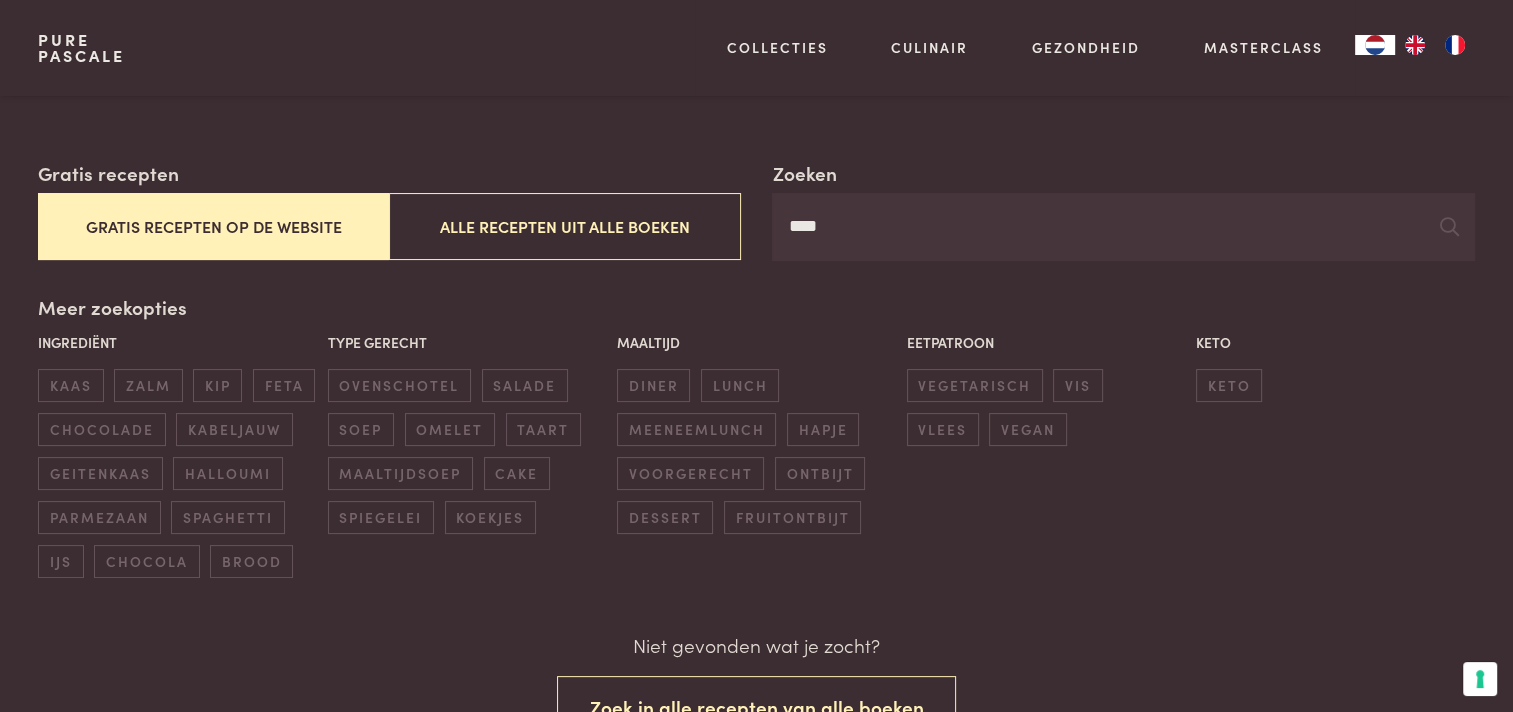 type on "****" 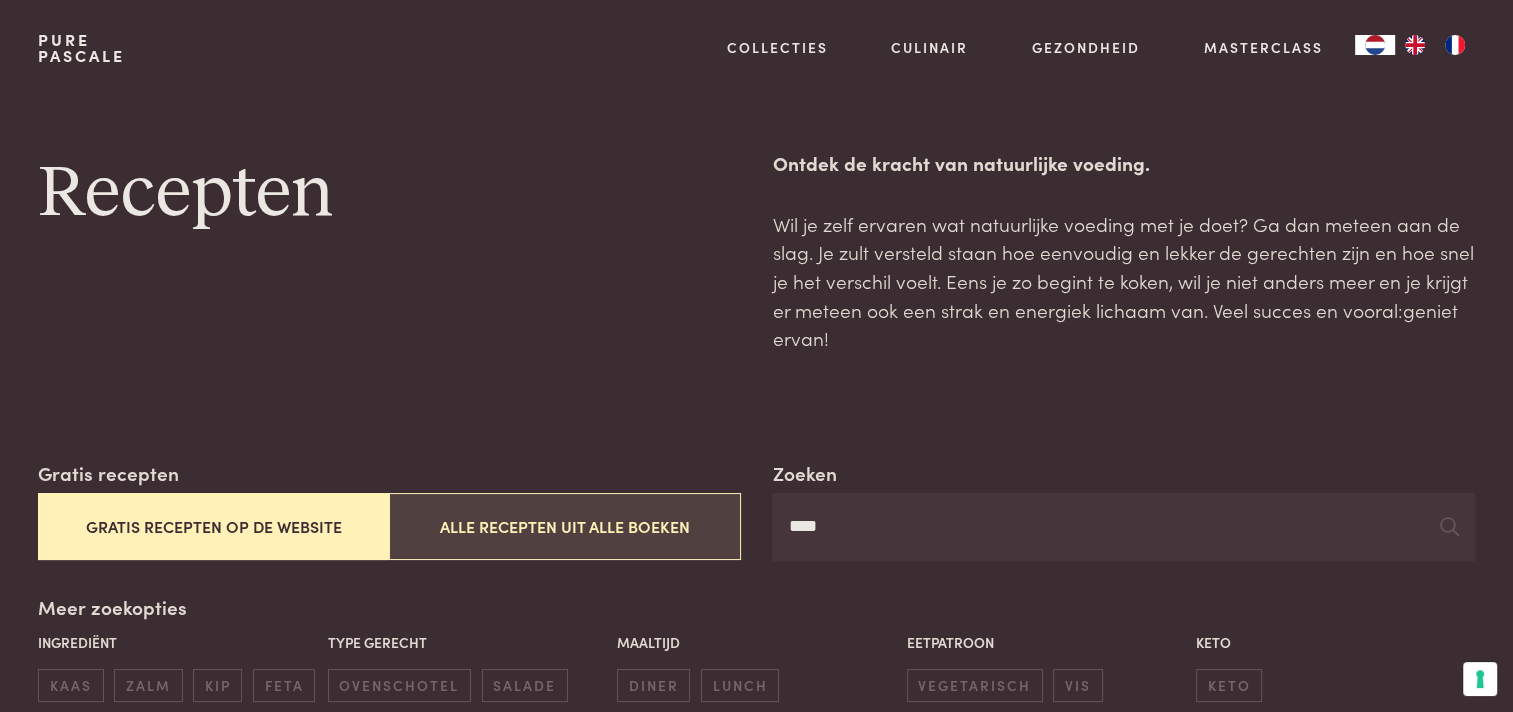 click on "Alle recepten uit alle boeken" at bounding box center [564, 526] 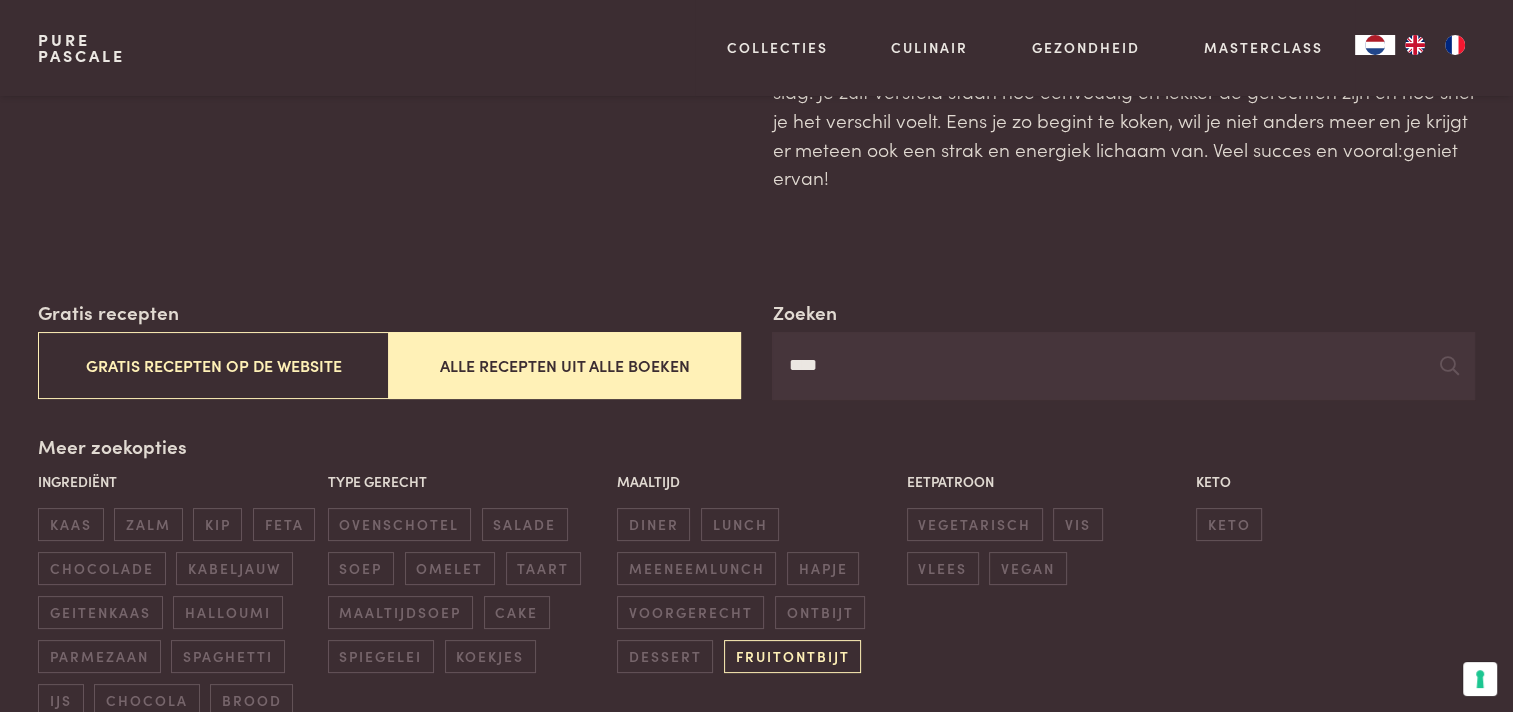 scroll, scrollTop: 159, scrollLeft: 0, axis: vertical 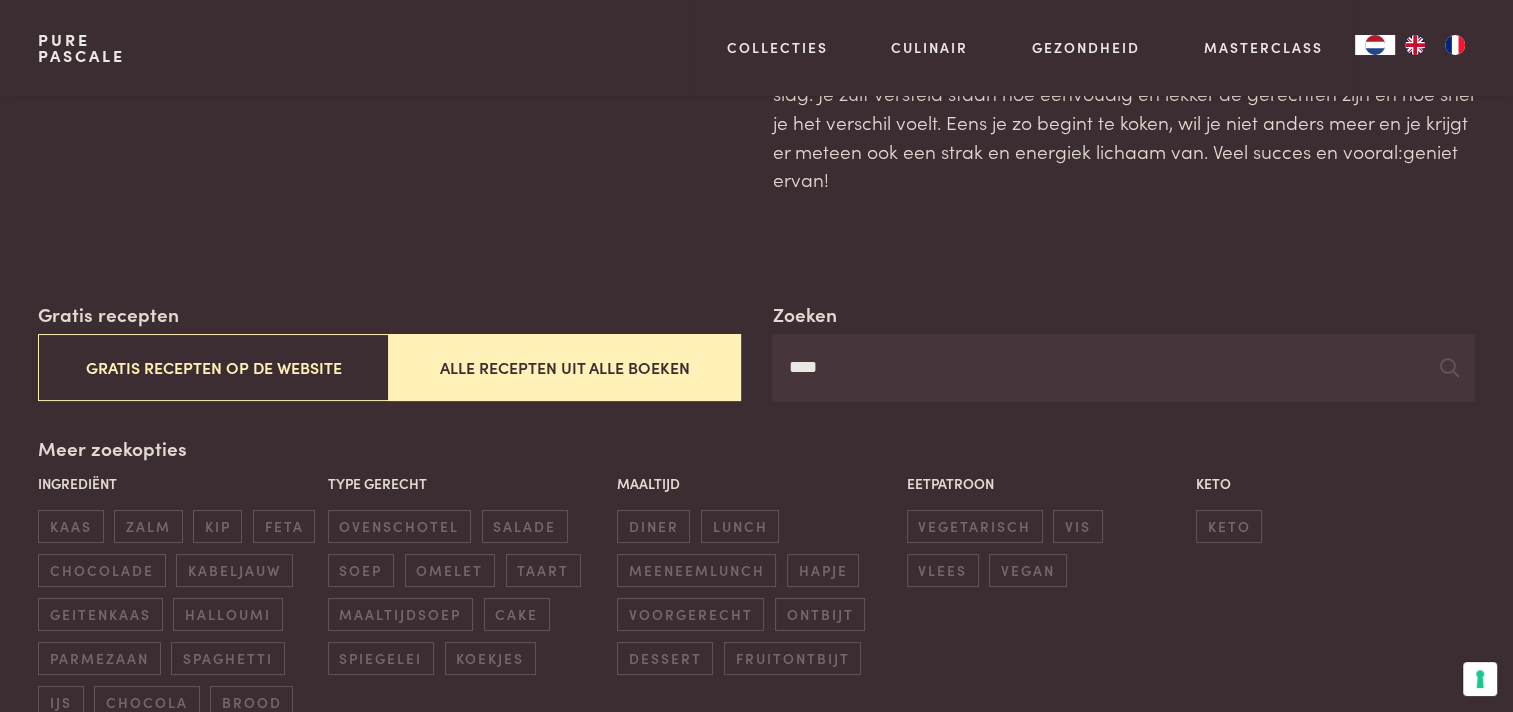 click on "****" at bounding box center (1123, 368) 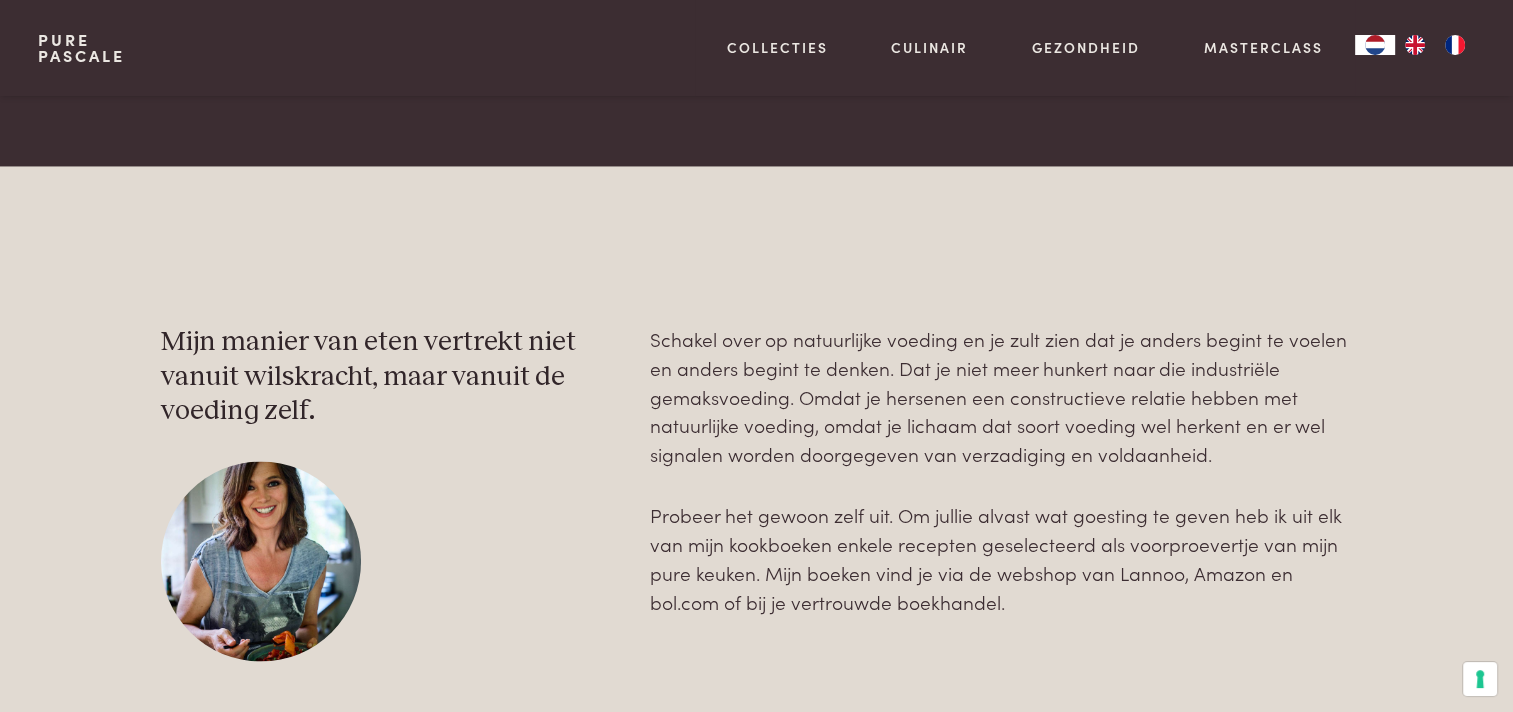 scroll, scrollTop: 3359, scrollLeft: 0, axis: vertical 